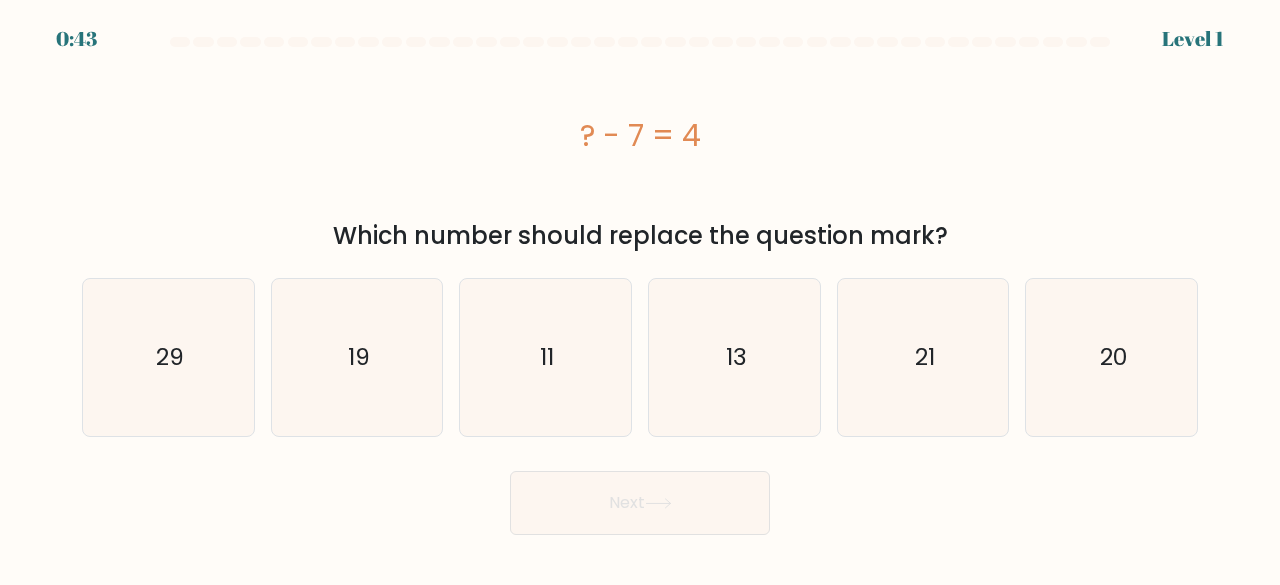 scroll, scrollTop: 0, scrollLeft: 0, axis: both 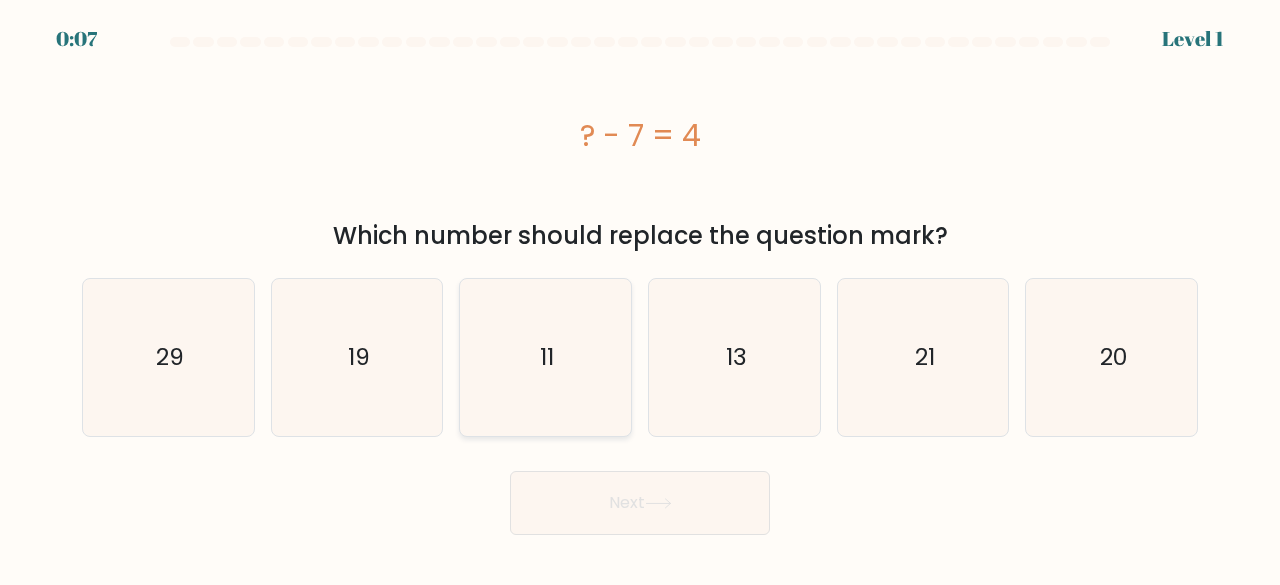 click on "11" 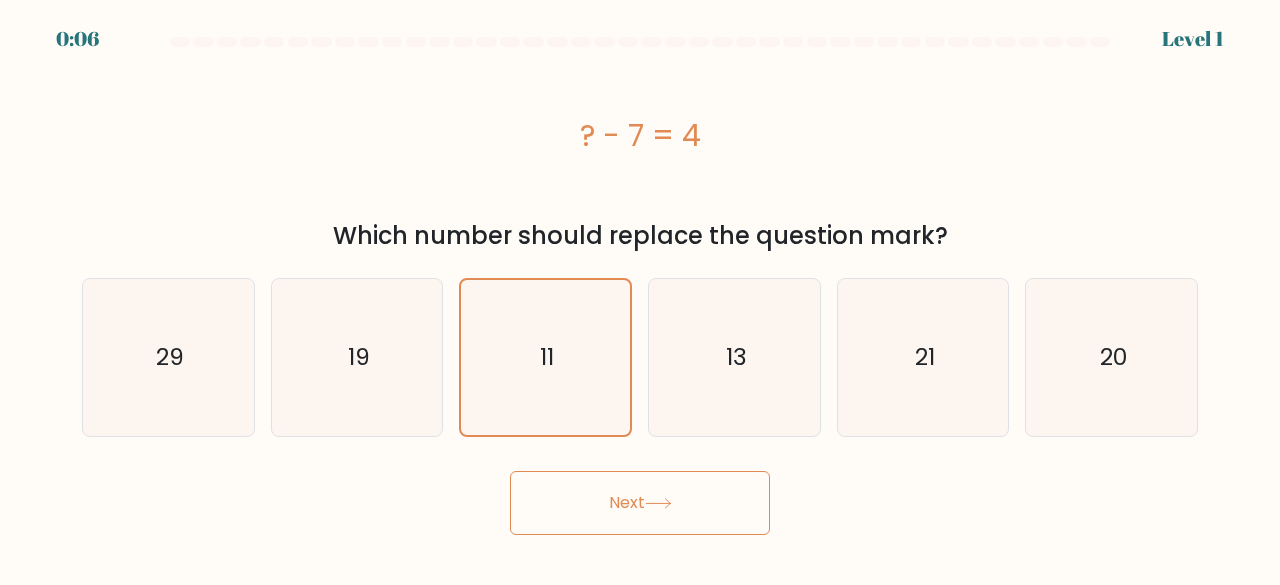 click on "Next" at bounding box center [640, 503] 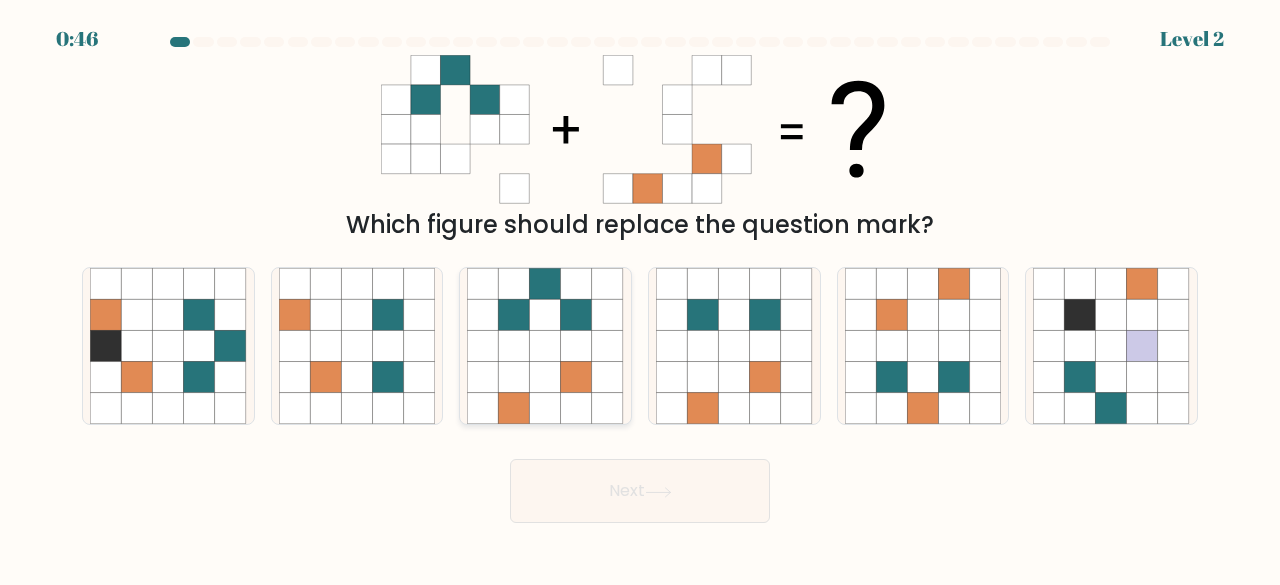click 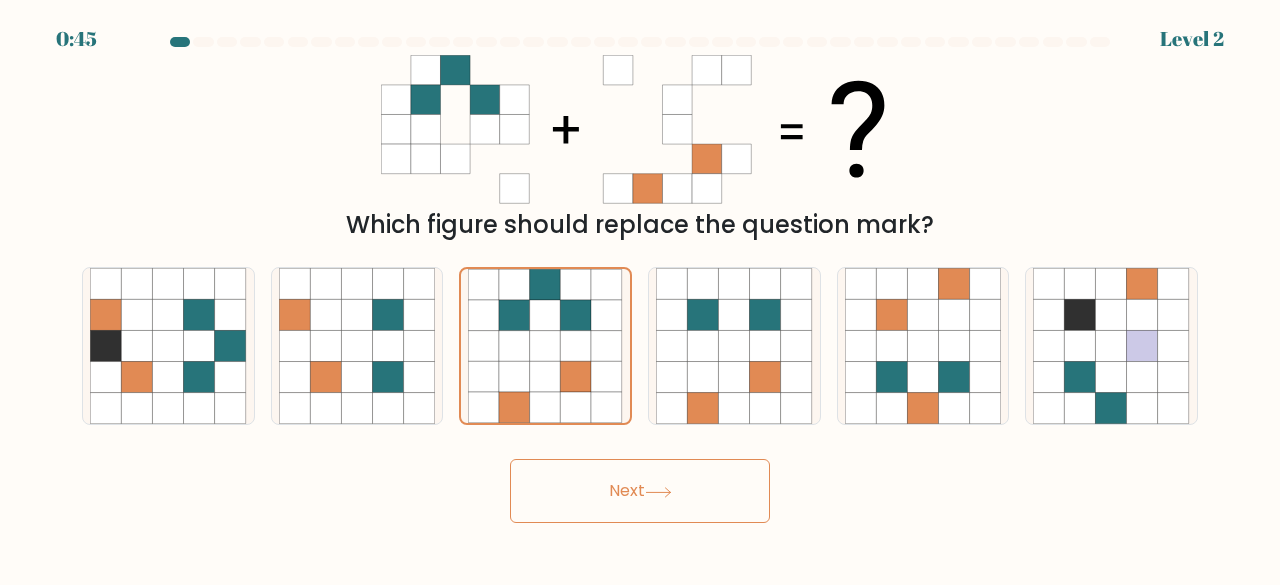 click on "Next" at bounding box center (640, 491) 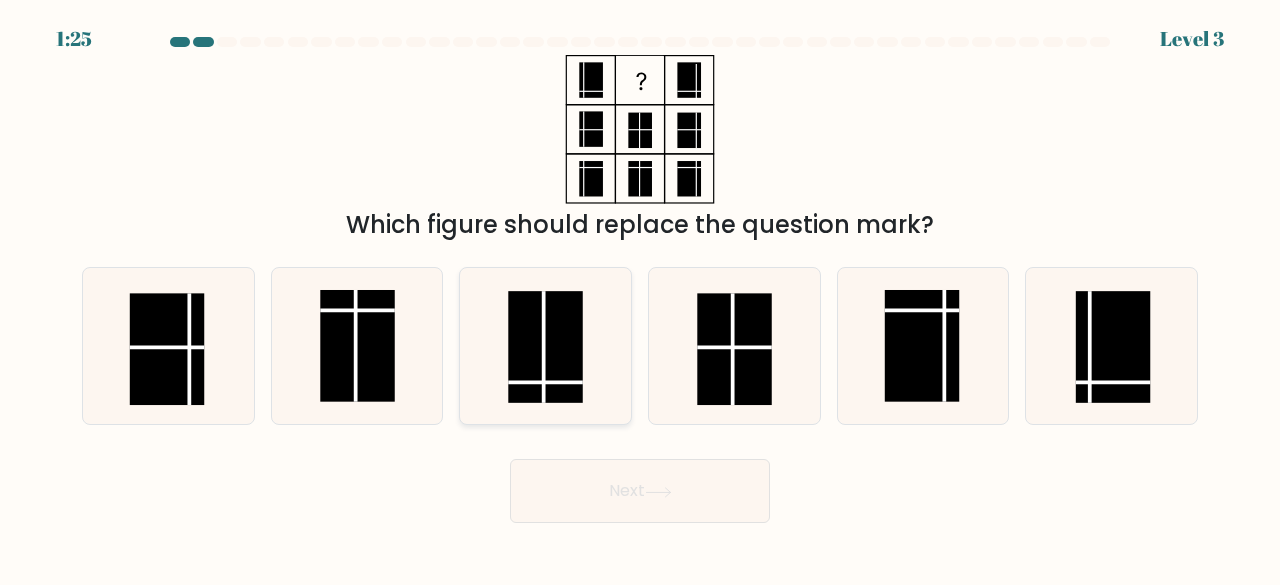 click 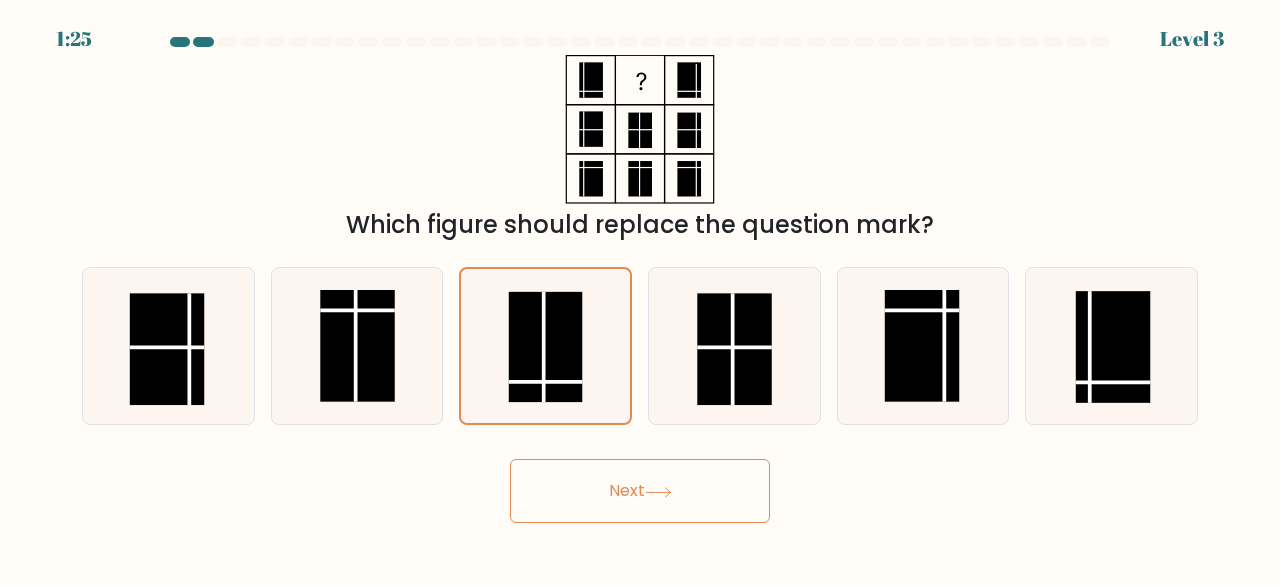 click on "Next" at bounding box center [640, 491] 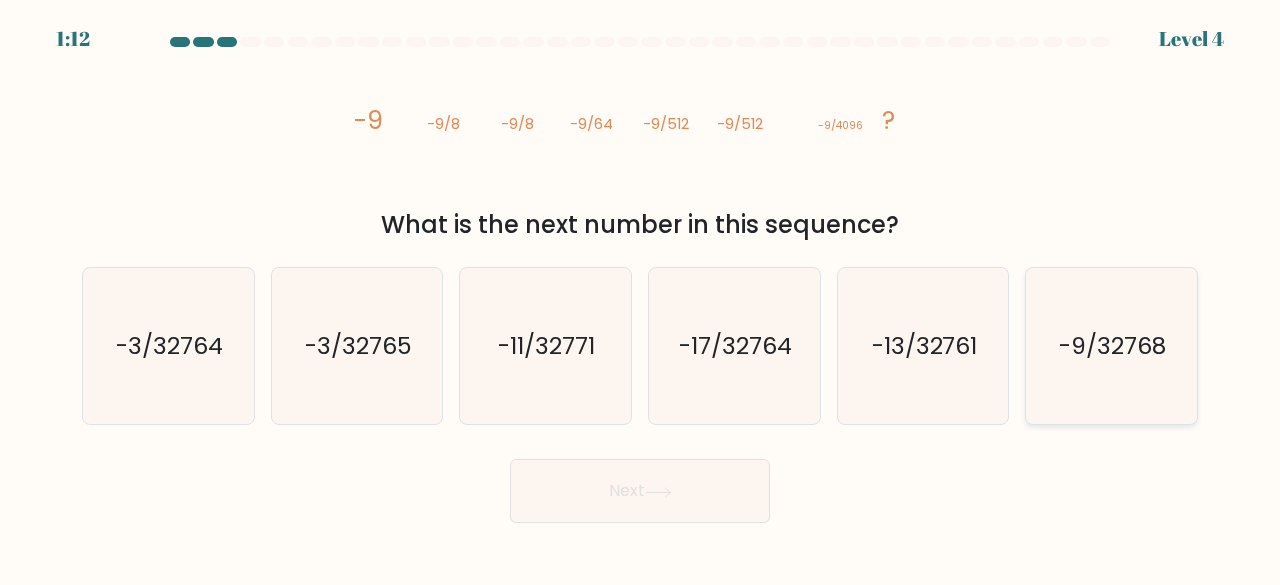 click on "-9/32768" 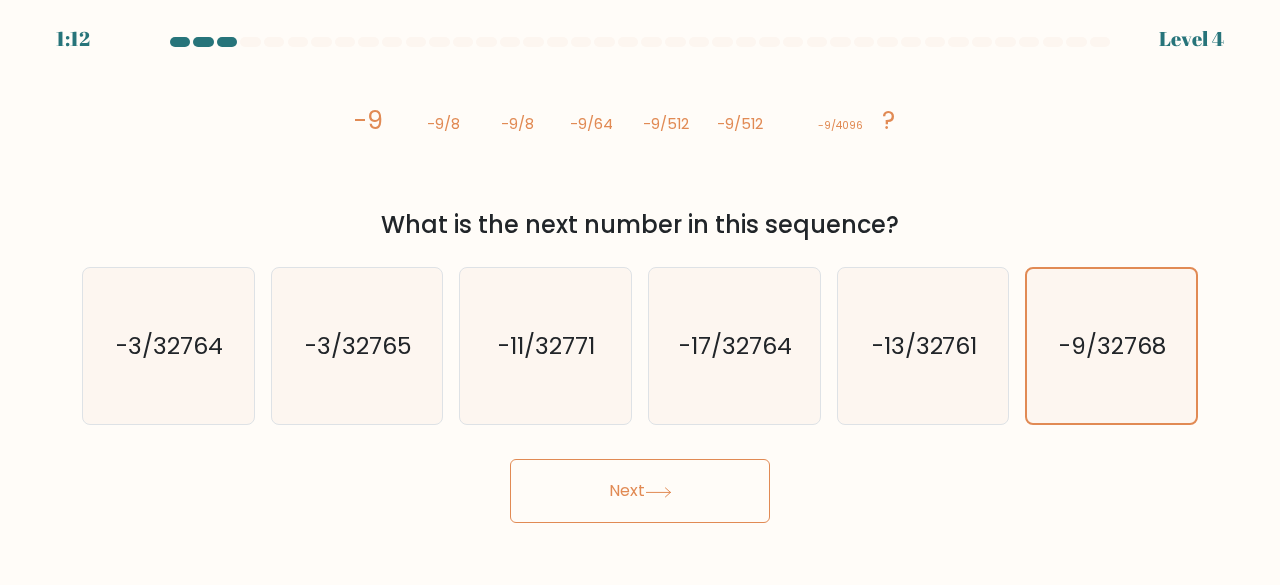 click on "Next" at bounding box center (640, 491) 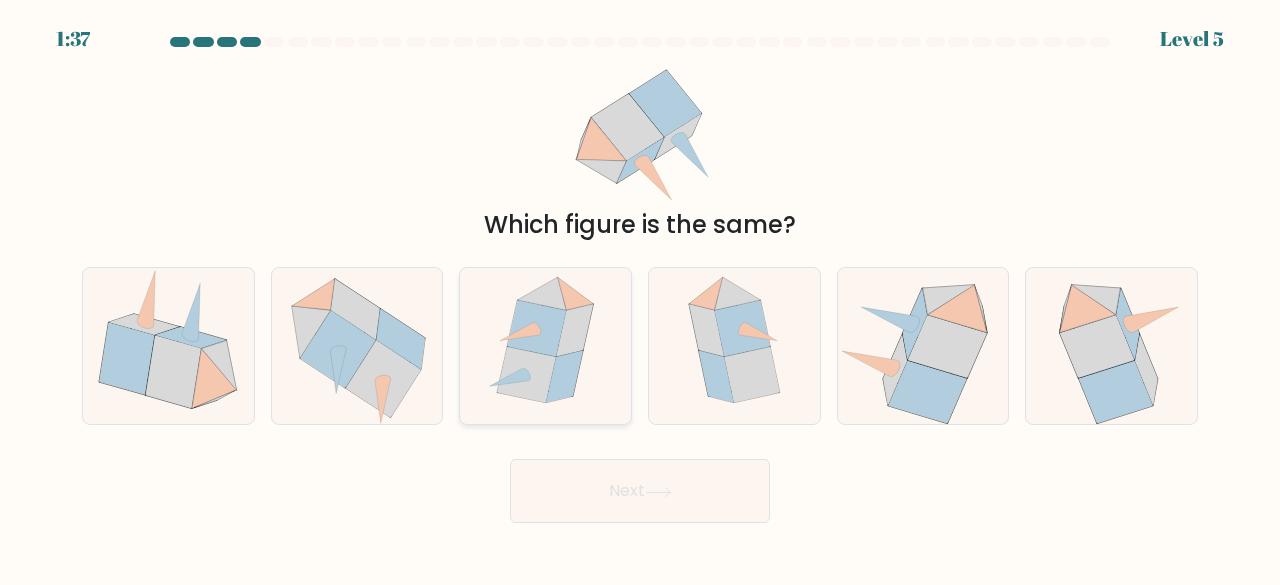 click 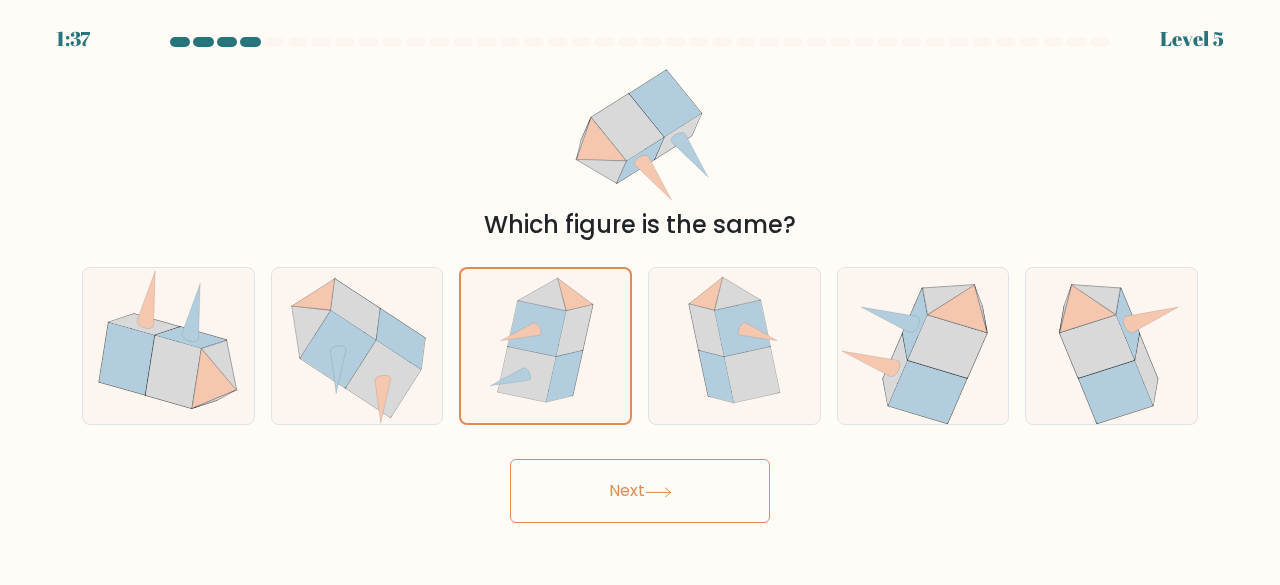click on "Next" at bounding box center [640, 491] 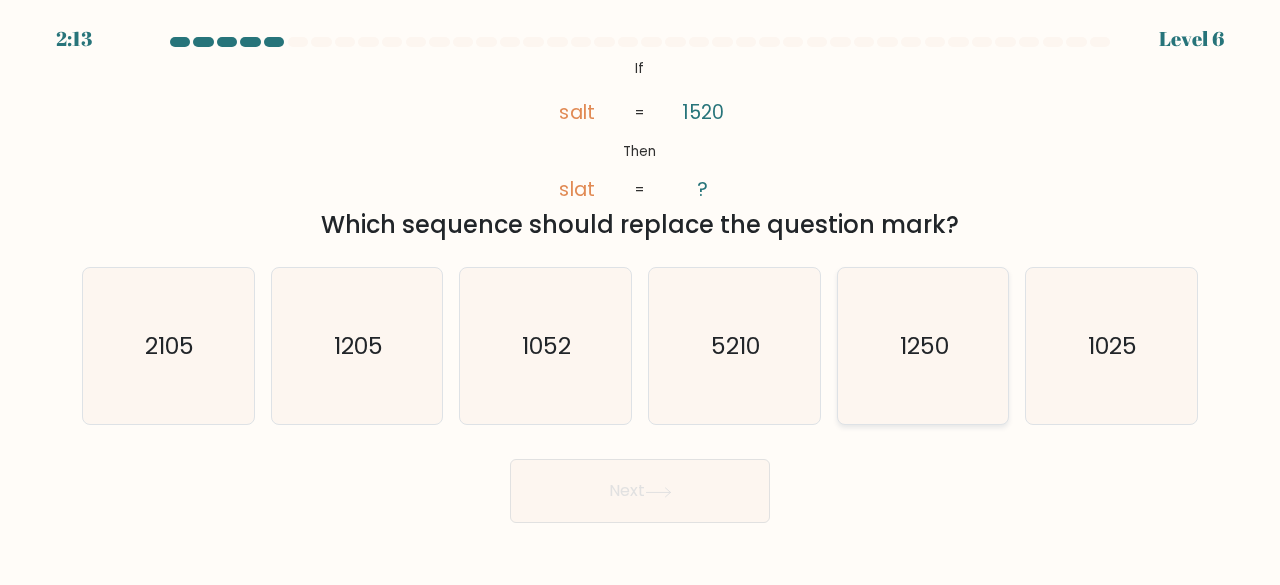 click on "1250" 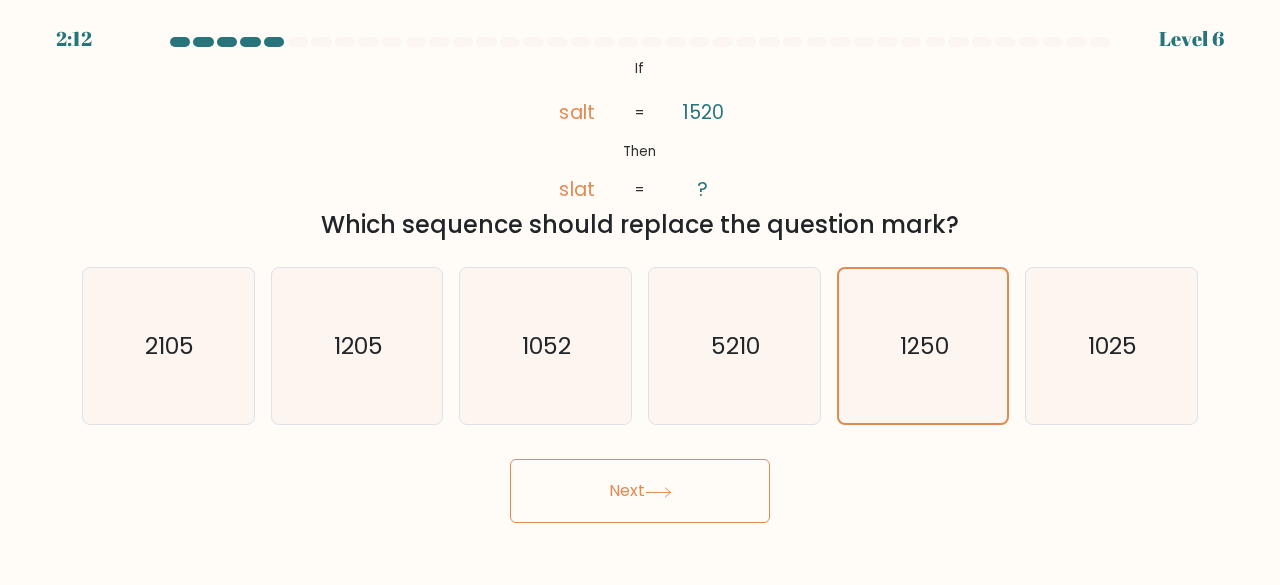 click on "Next" at bounding box center [640, 491] 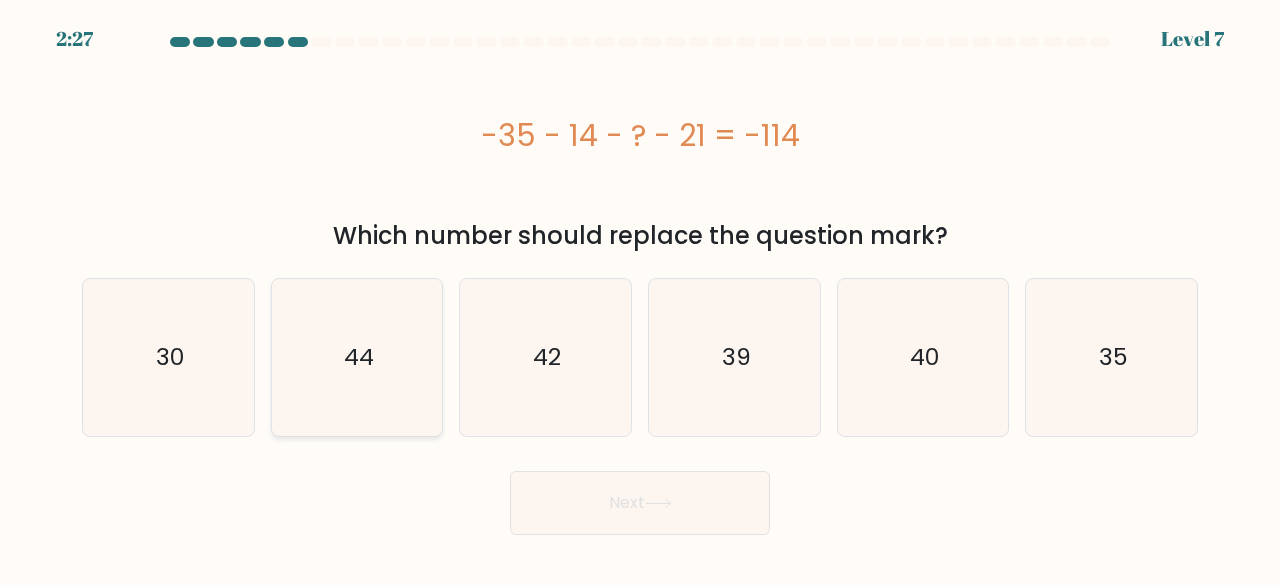 click on "44" 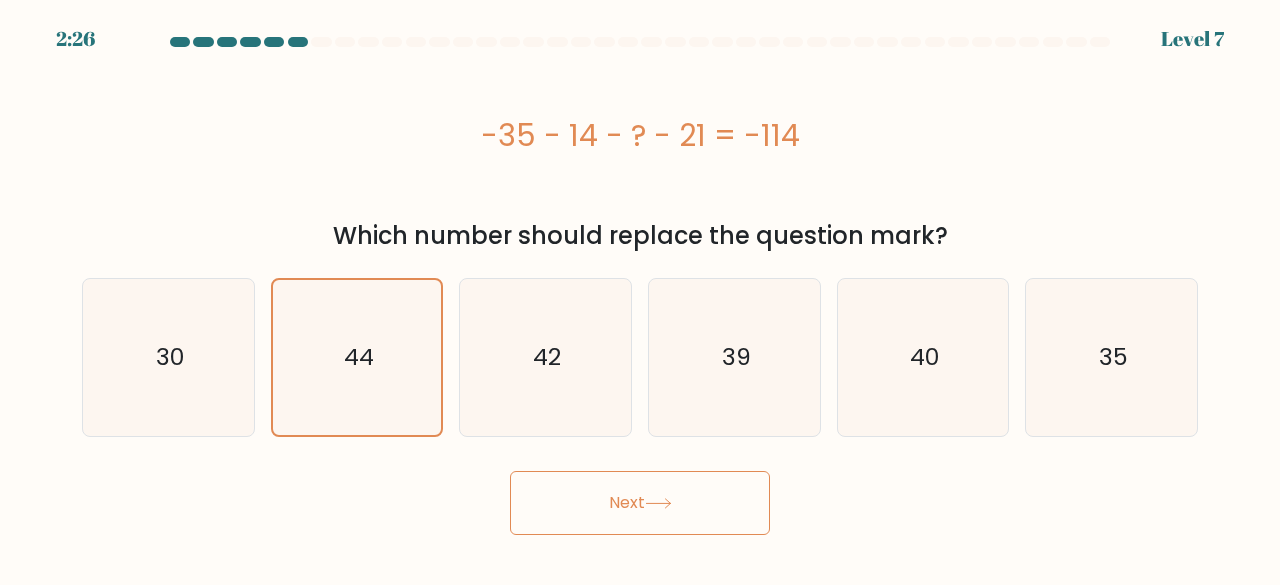 click on "Next" at bounding box center (640, 503) 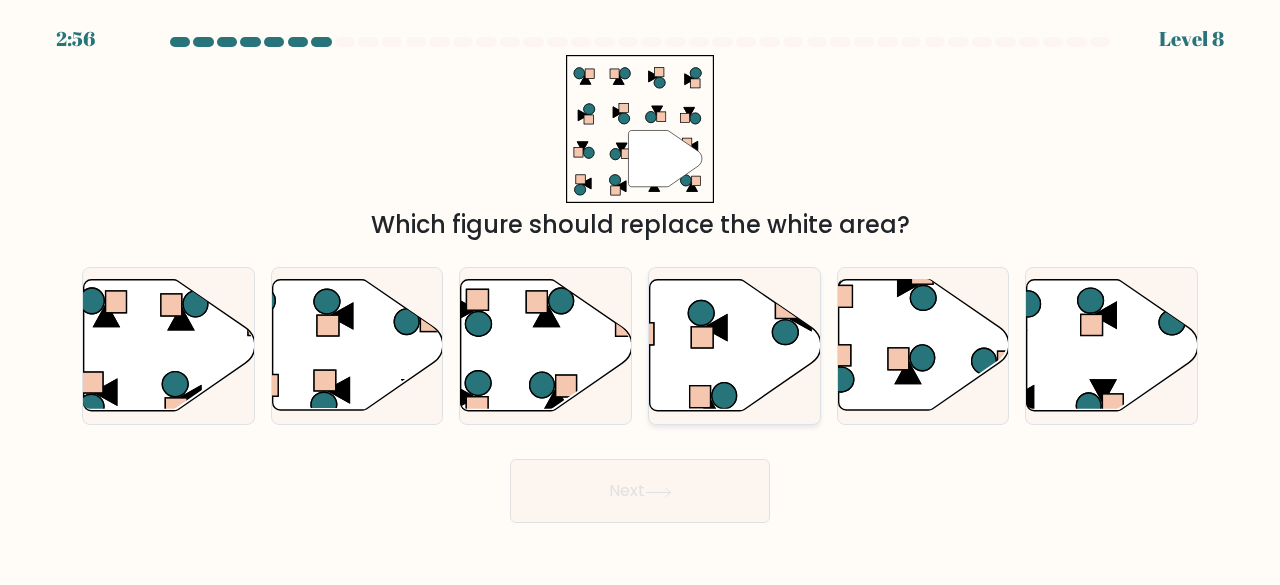 click 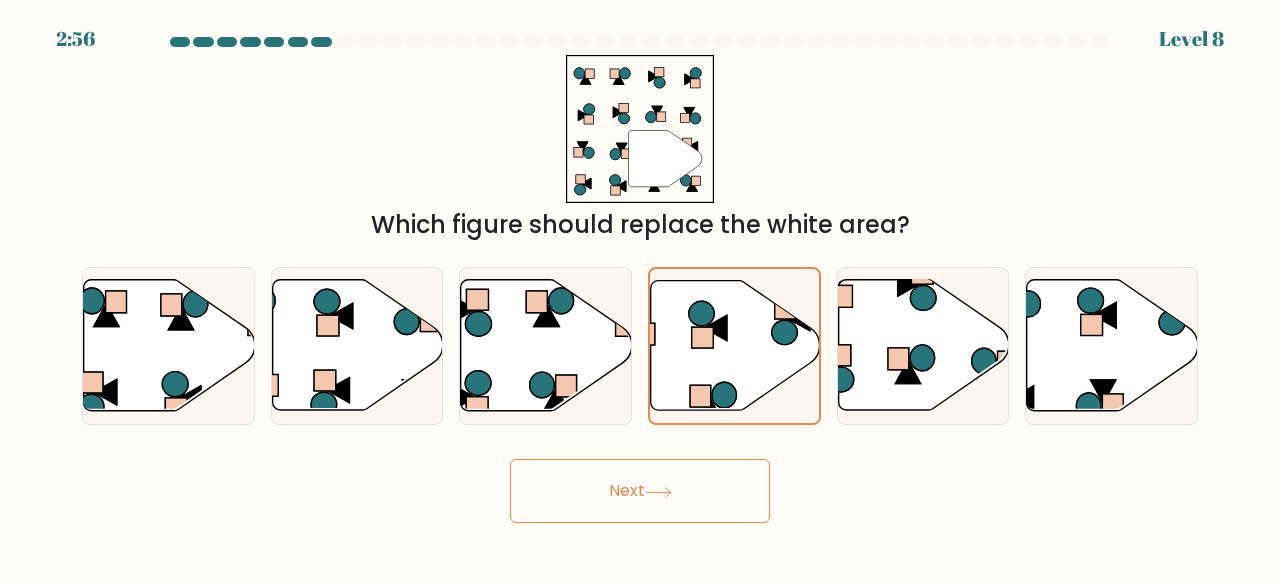 click on "Next" at bounding box center (640, 491) 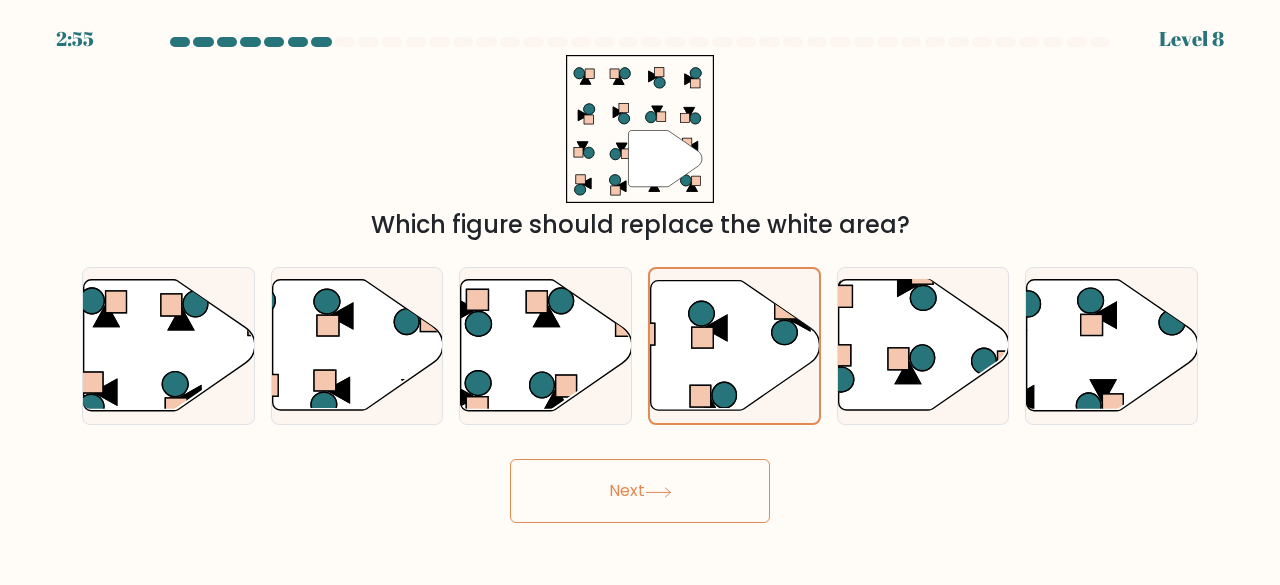 click on "Next" at bounding box center (640, 491) 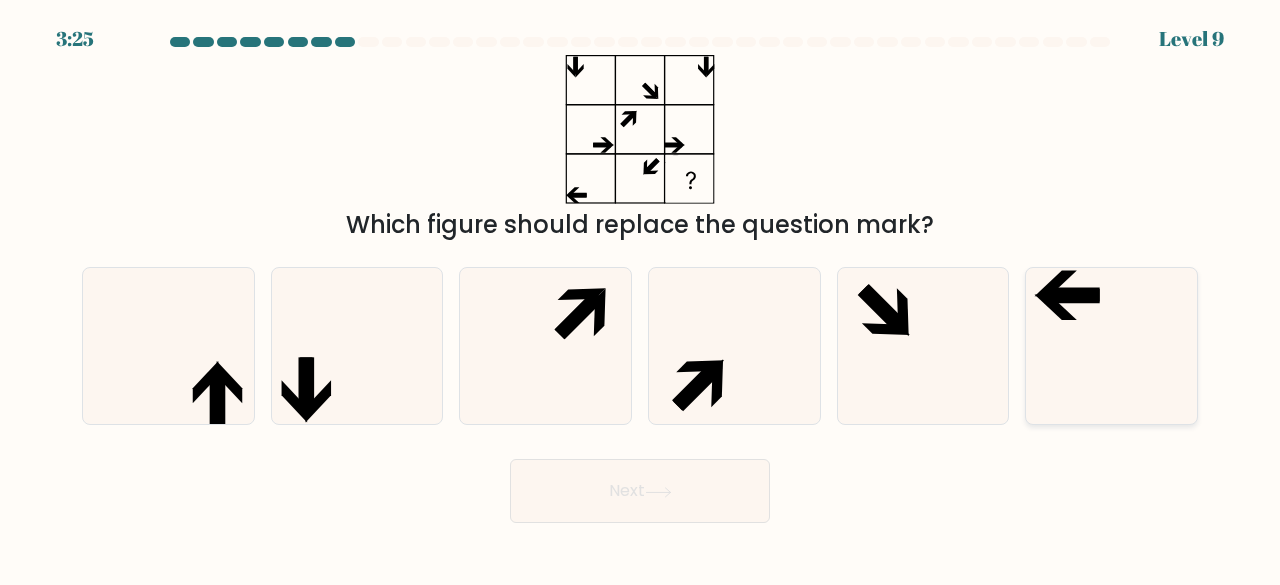 click 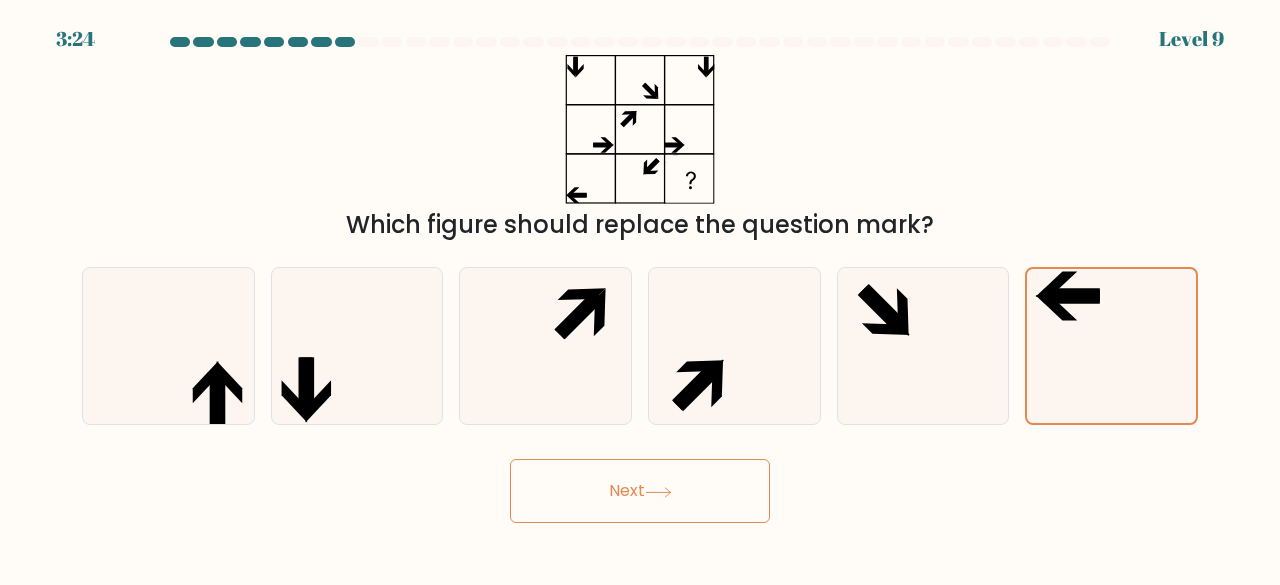 click on "Next" at bounding box center (640, 491) 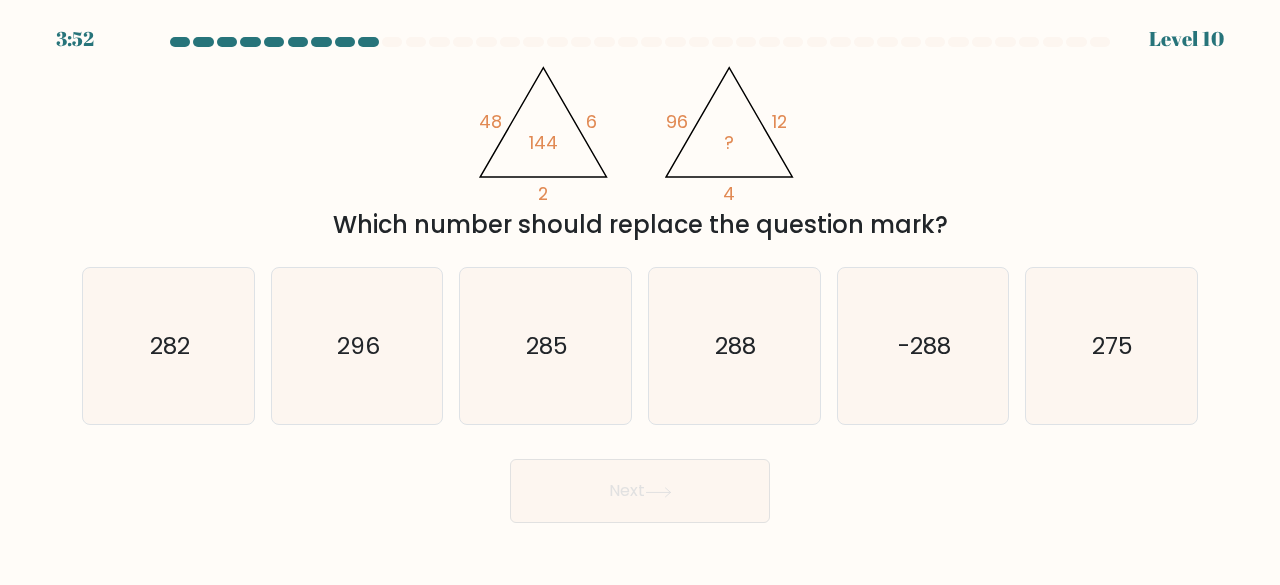 click on "Next" at bounding box center (640, 491) 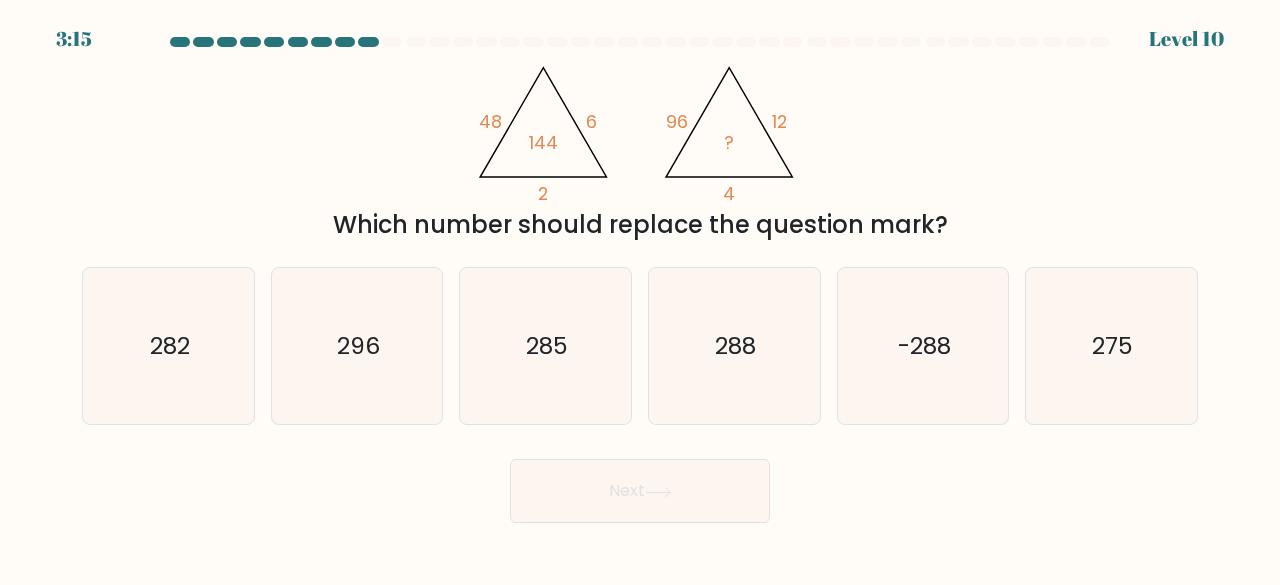 click on "Next" at bounding box center (640, 486) 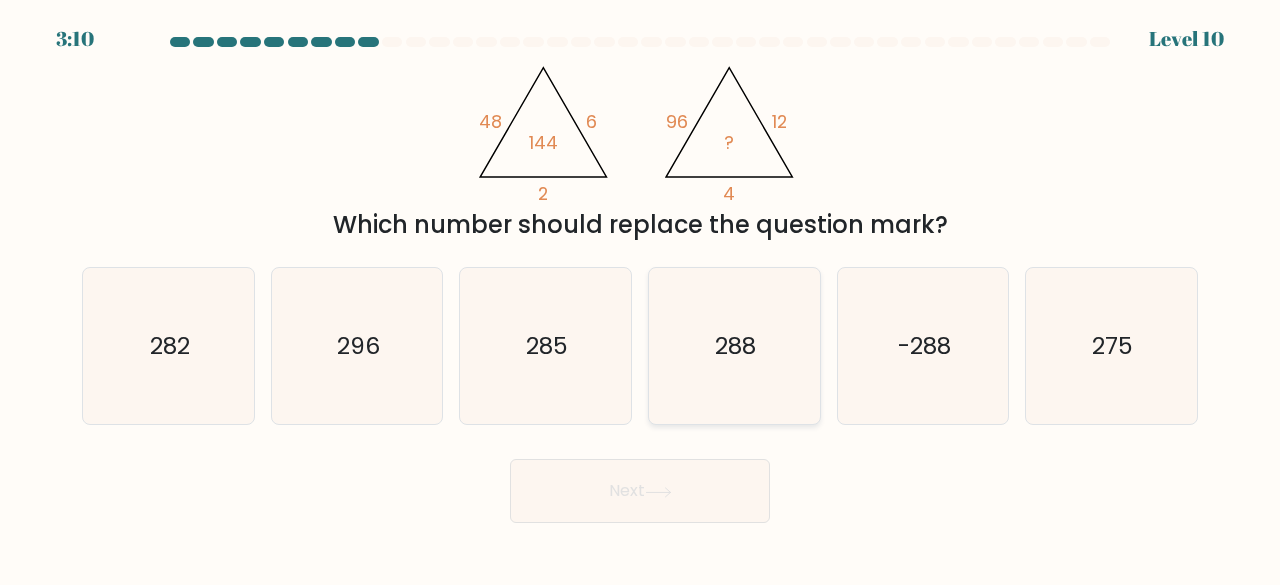 click on "288" 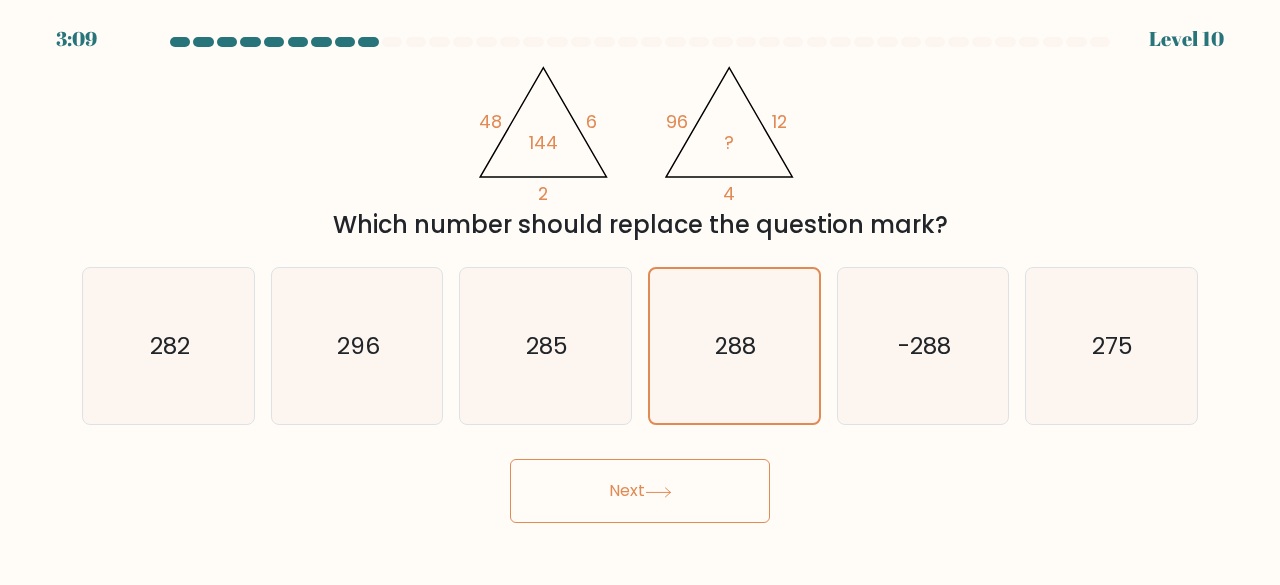 click on "Next" at bounding box center [640, 491] 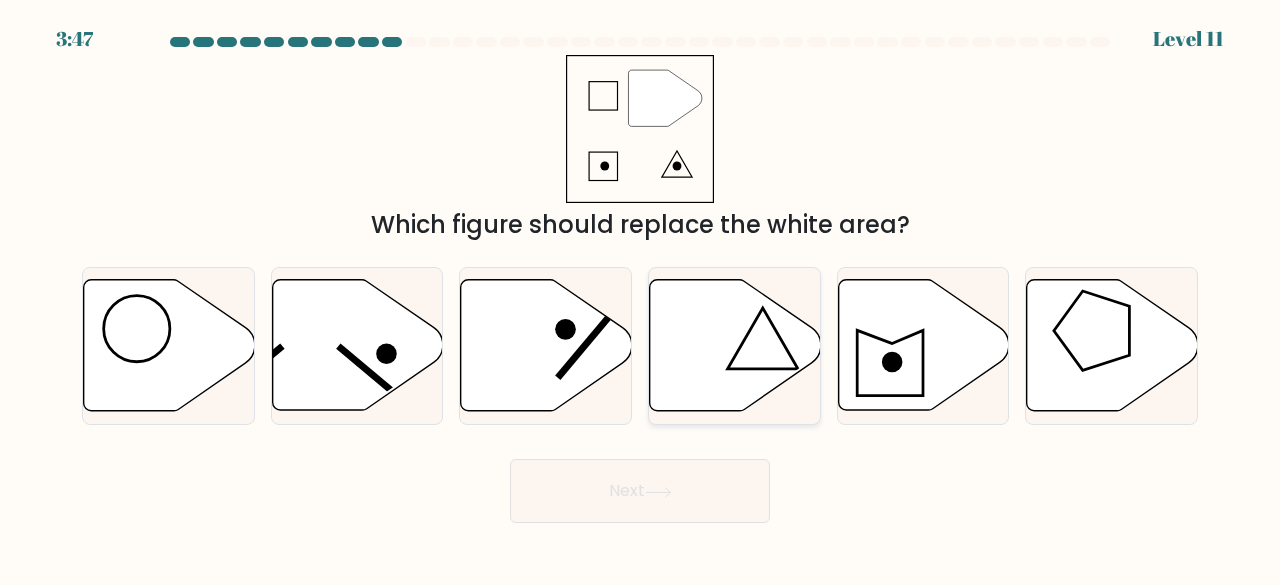 click 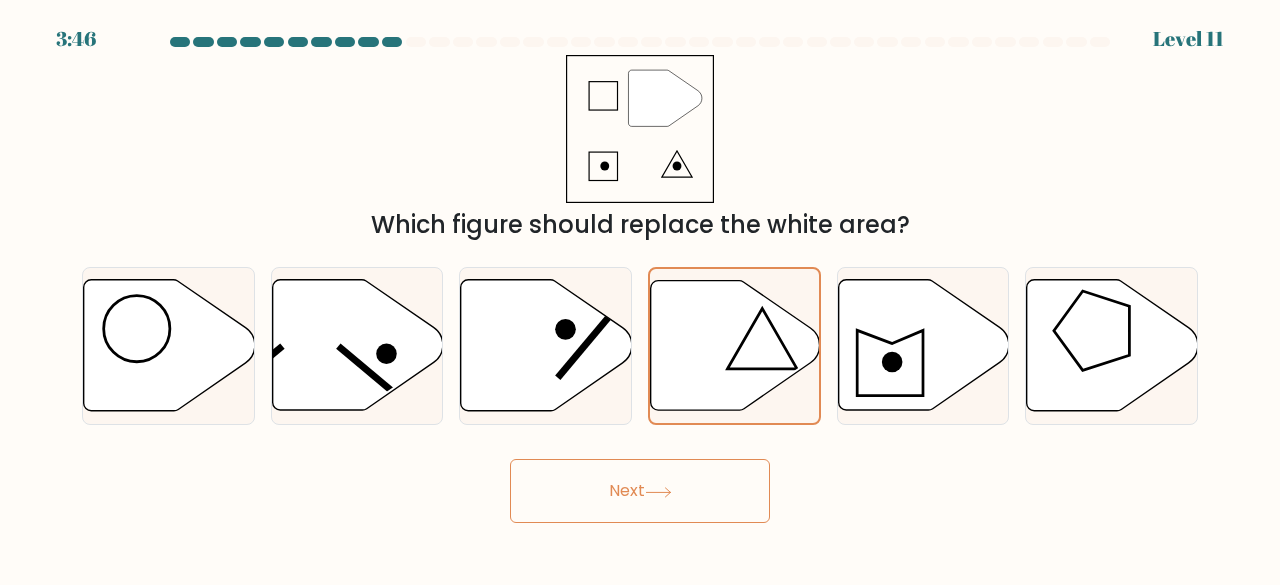 click 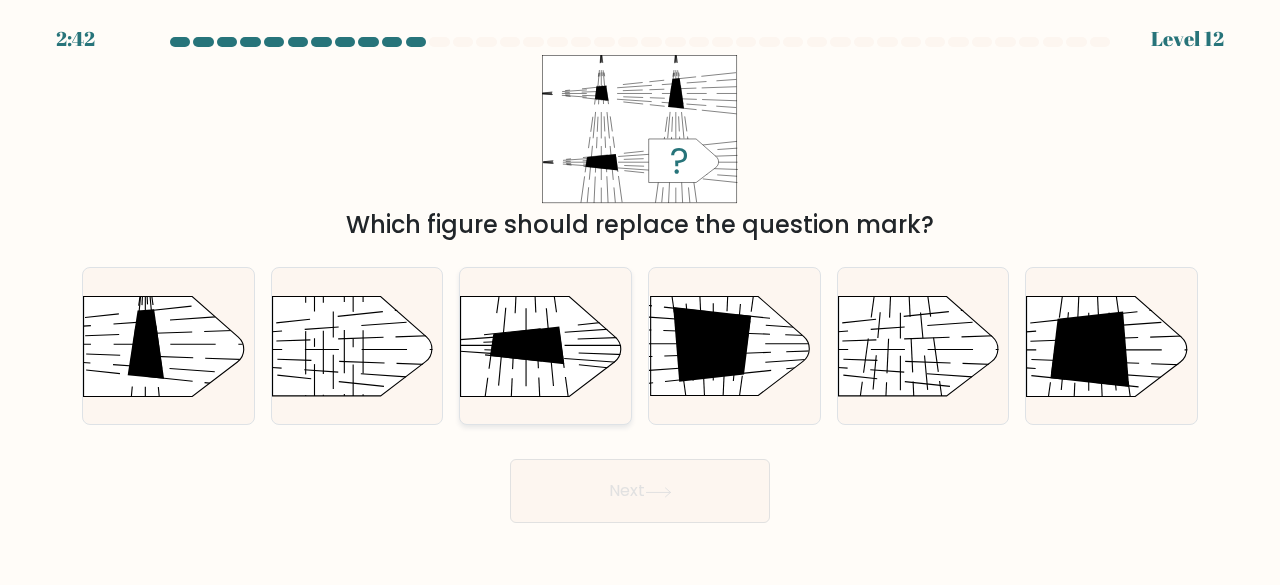 click 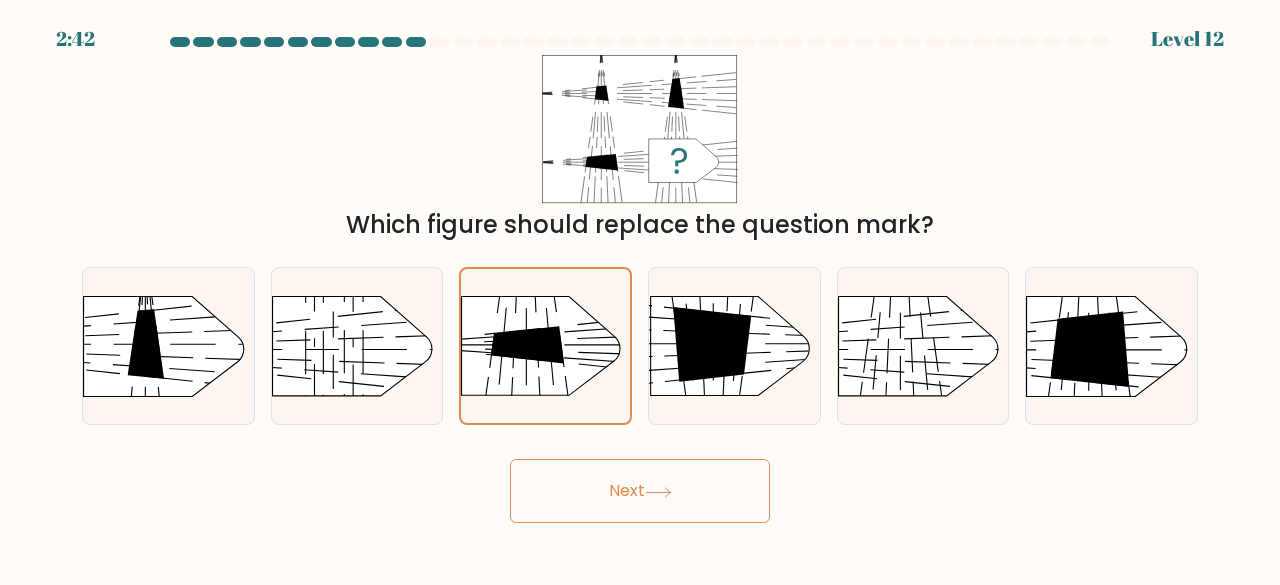 click on "Next" at bounding box center [640, 491] 